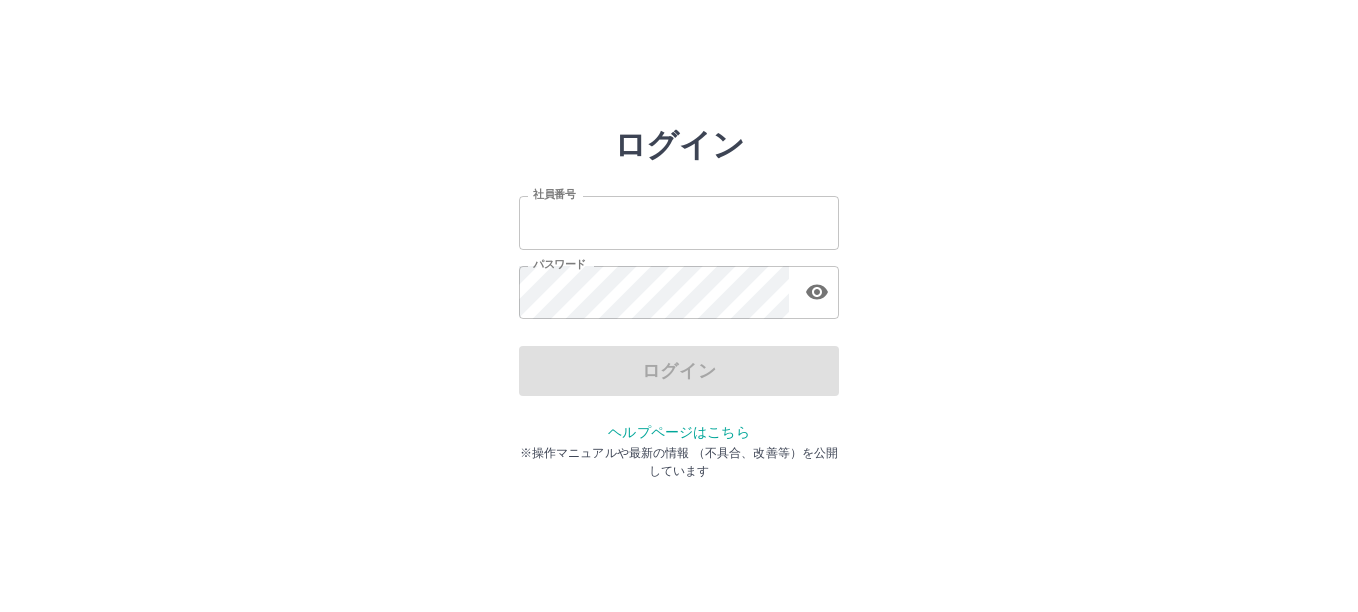 scroll, scrollTop: 0, scrollLeft: 0, axis: both 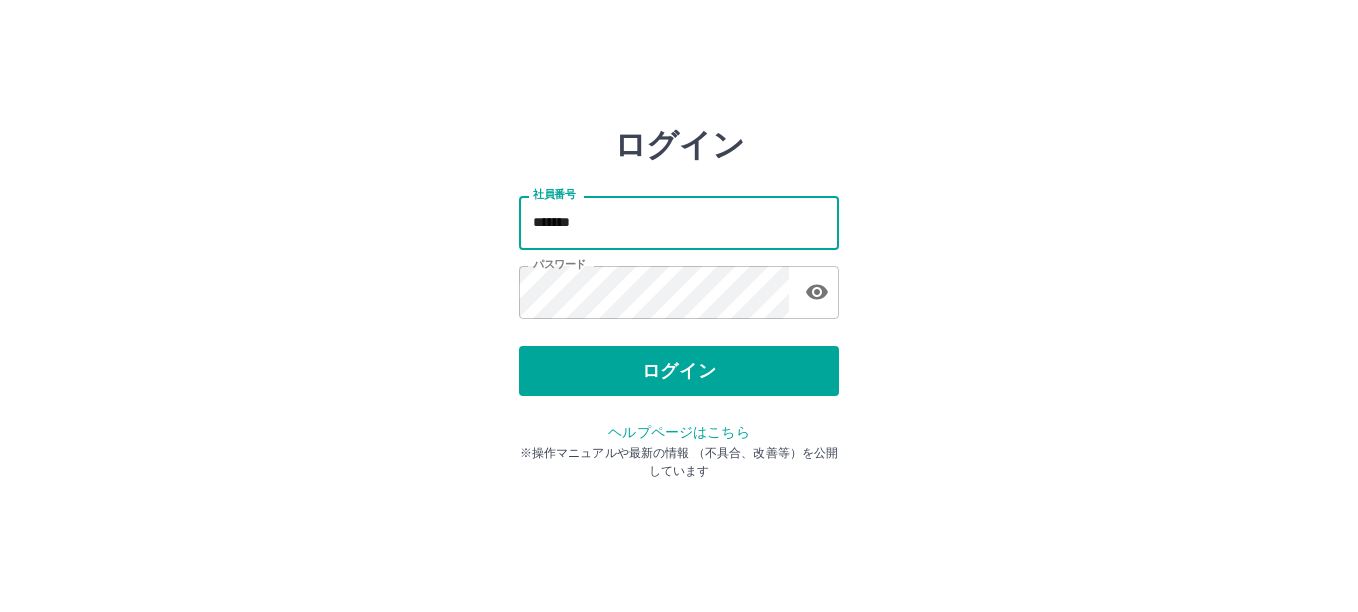drag, startPoint x: 615, startPoint y: 226, endPoint x: 351, endPoint y: 158, distance: 272.61694 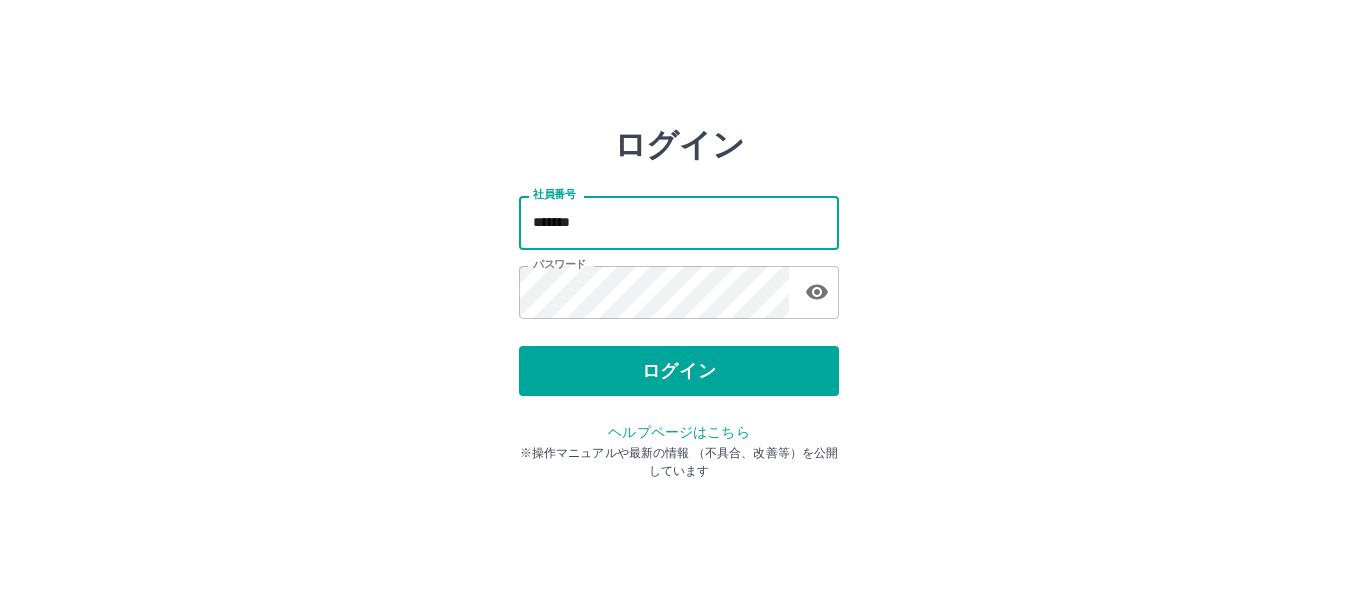 type on "*******" 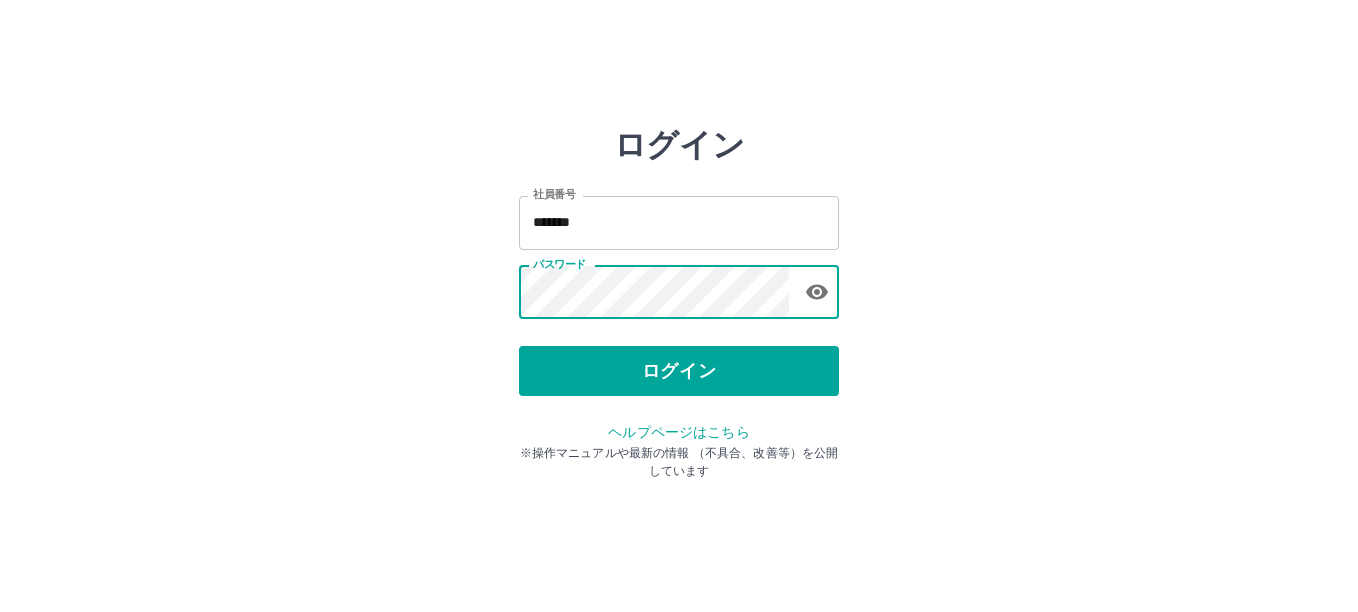 click on "ログイン 社員番号 ******* 社員番号 パスワード パスワード ログイン ヘルプページはこちら ※操作マニュアルや最新の情報 （不具合、改善等）を公開しています" at bounding box center (679, 286) 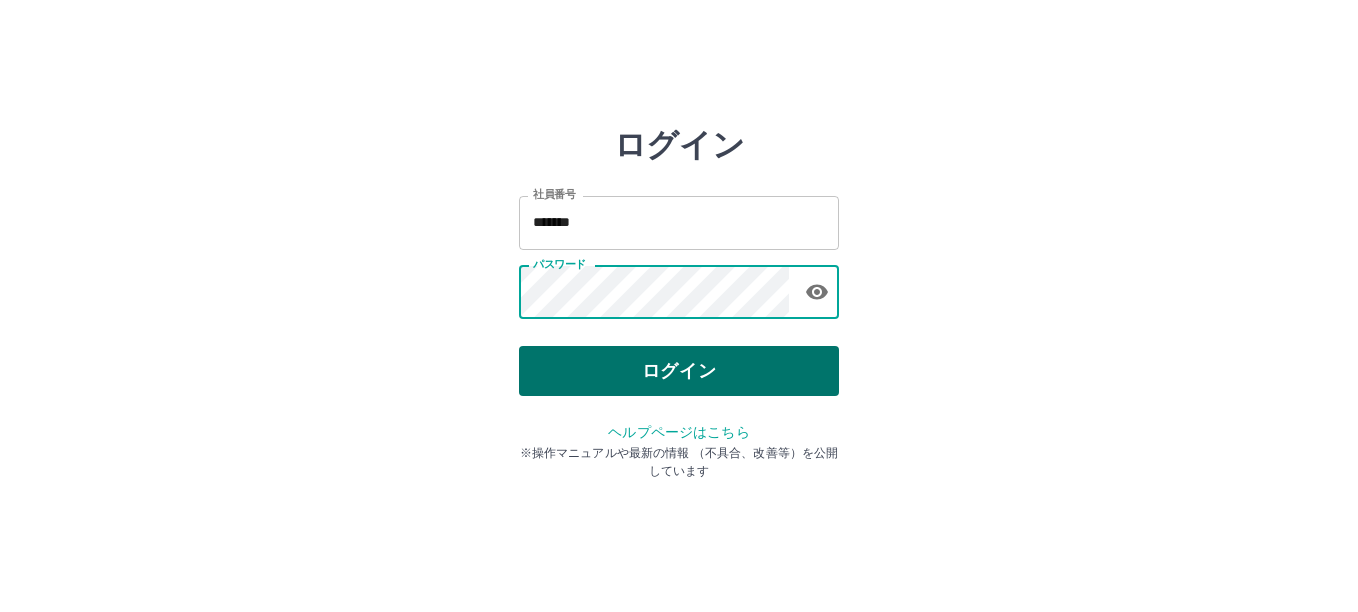 click on "ログイン" at bounding box center [679, 371] 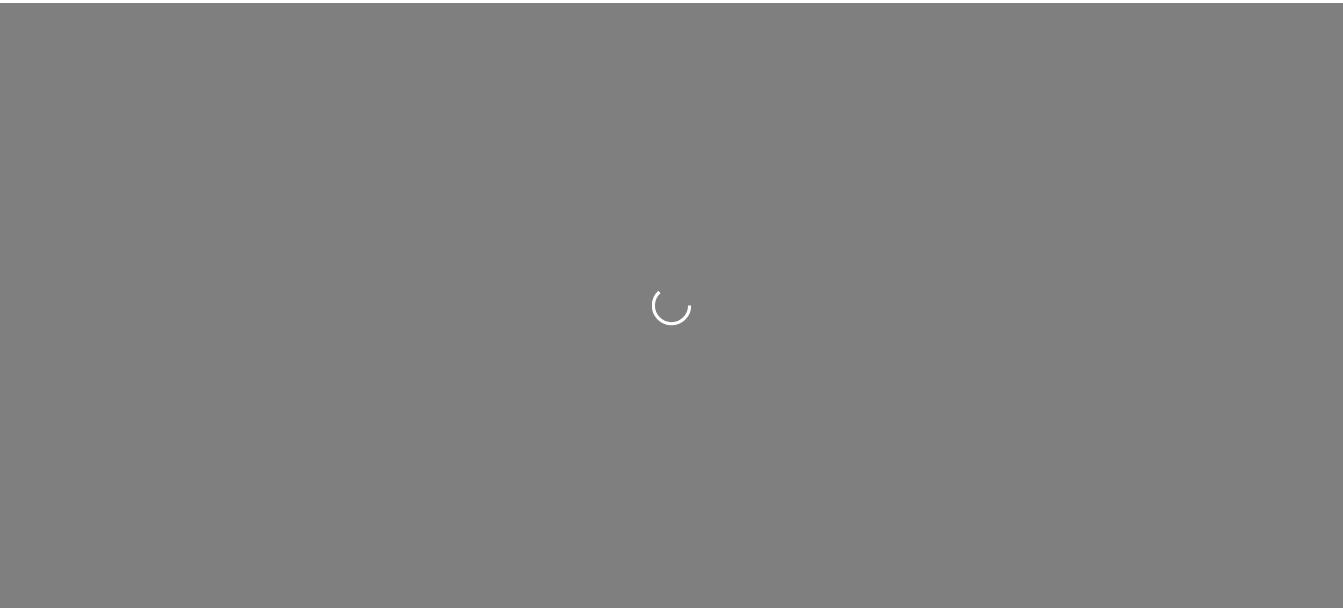 scroll, scrollTop: 0, scrollLeft: 0, axis: both 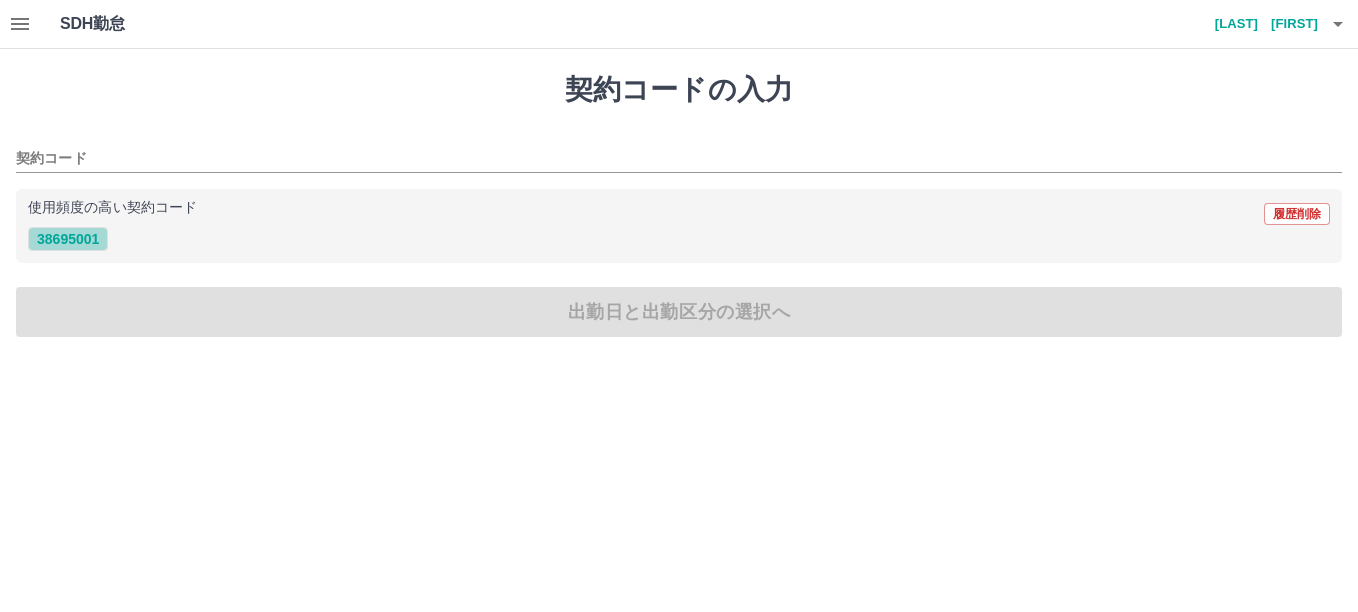click on "38695001" at bounding box center (68, 239) 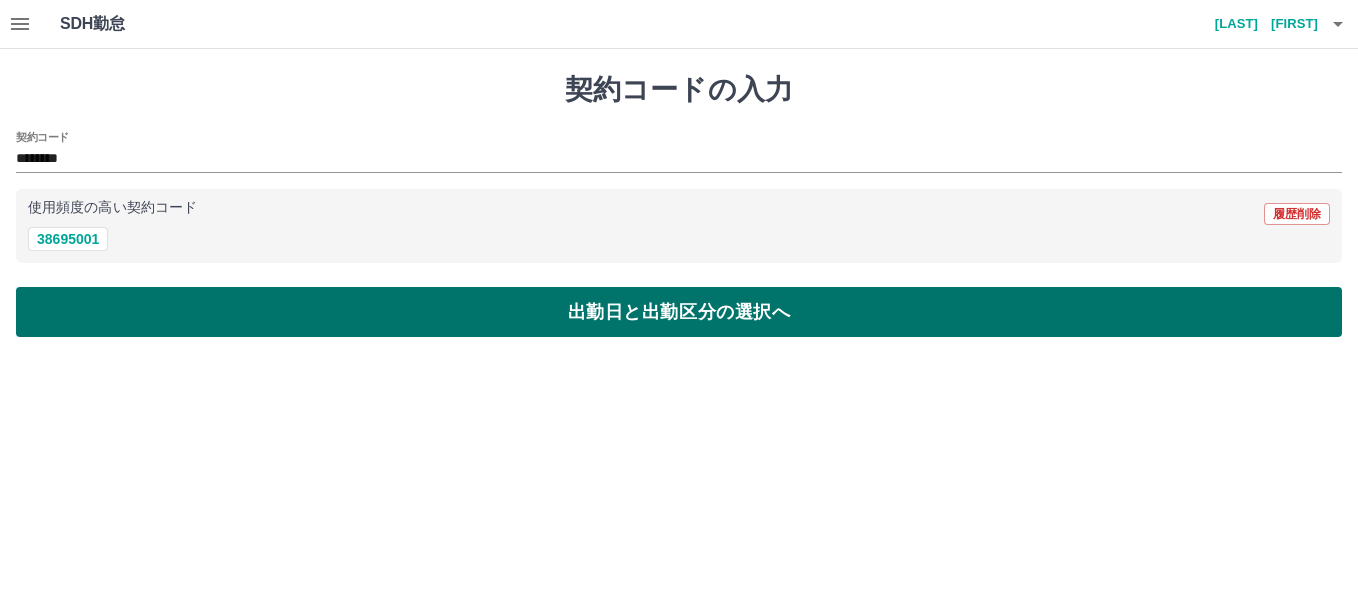 click on "出勤日と出勤区分の選択へ" at bounding box center (679, 312) 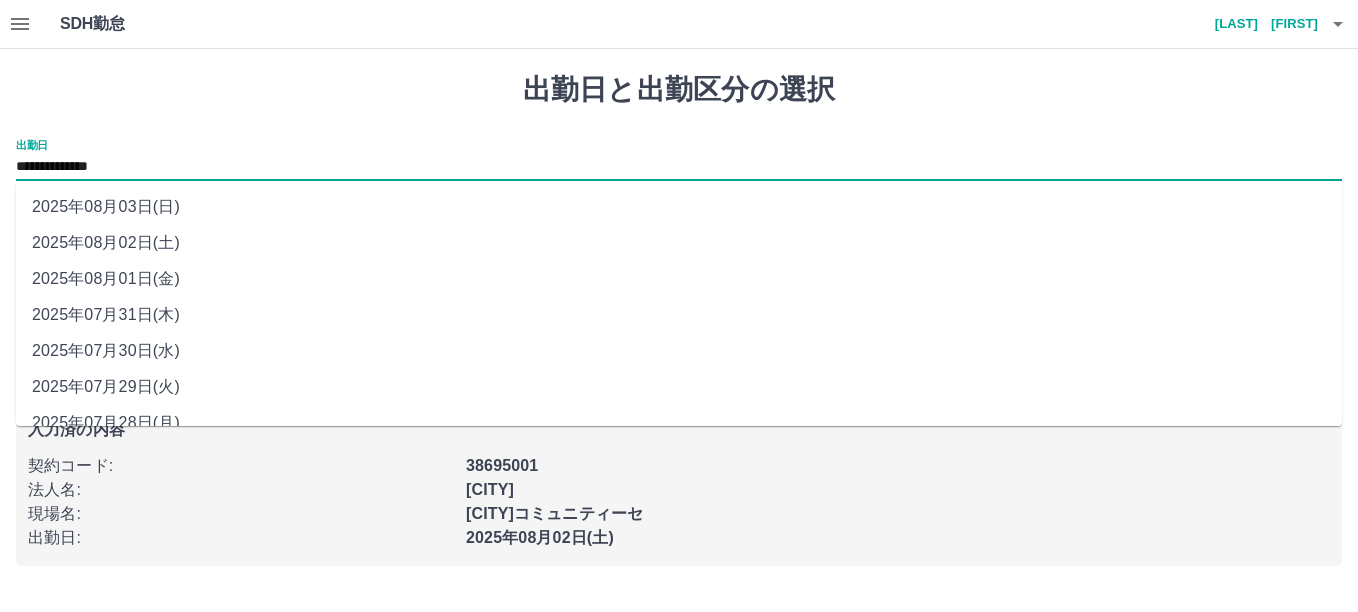 click on "**********" at bounding box center [679, 167] 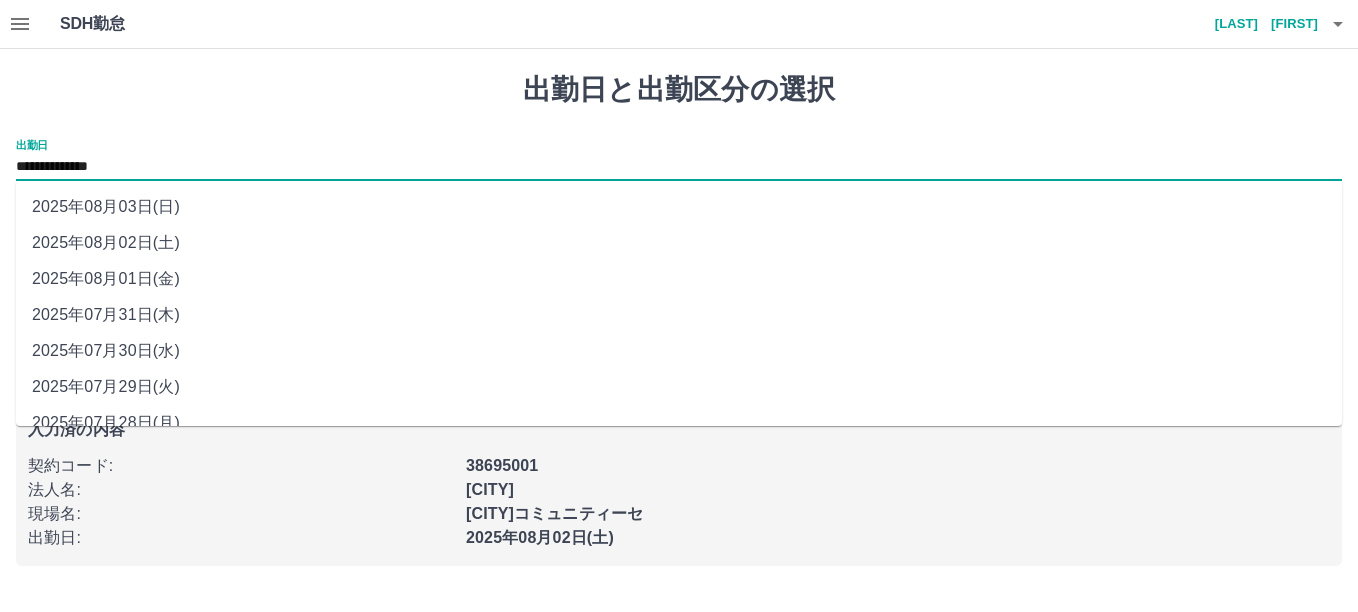 drag, startPoint x: 58, startPoint y: 167, endPoint x: 116, endPoint y: 278, distance: 125.23977 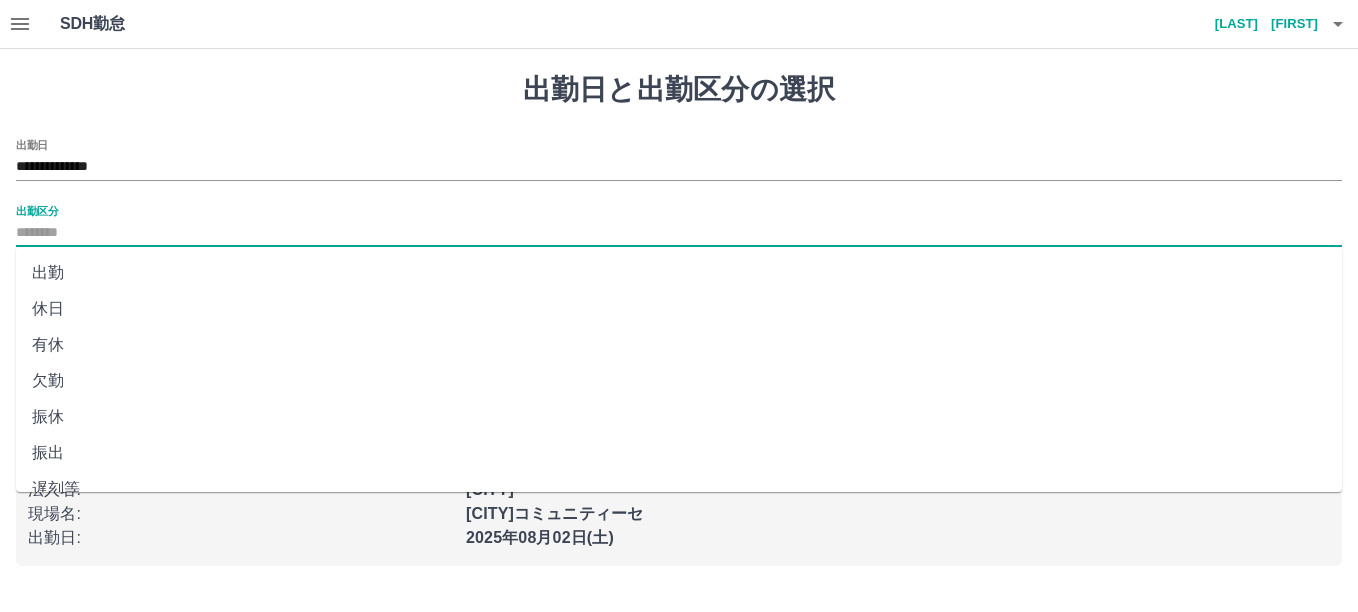 click on "出勤区分" at bounding box center (679, 233) 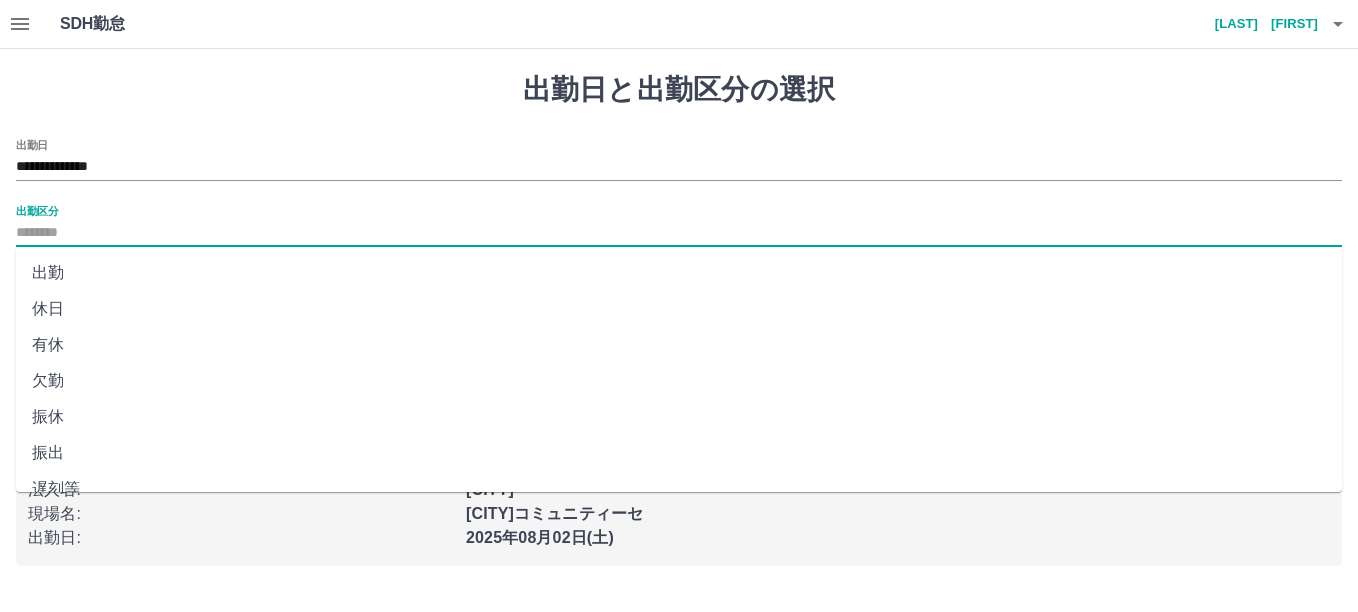 click on "休日" at bounding box center [679, 309] 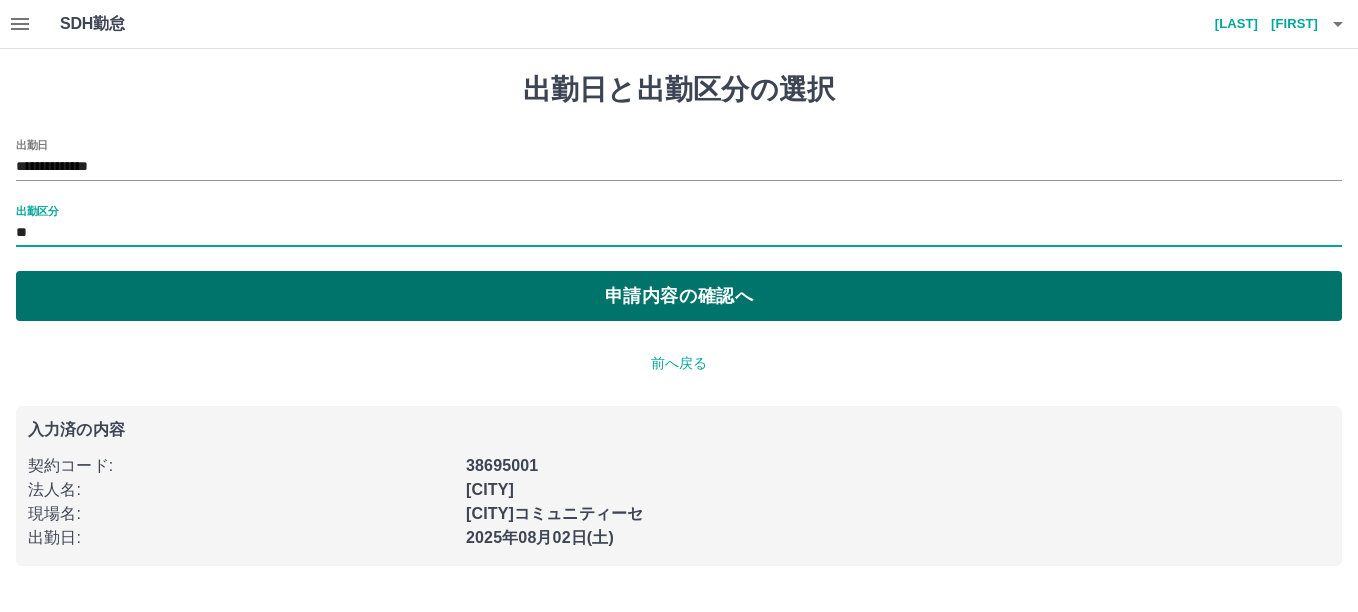 click on "申請内容の確認へ" at bounding box center [679, 296] 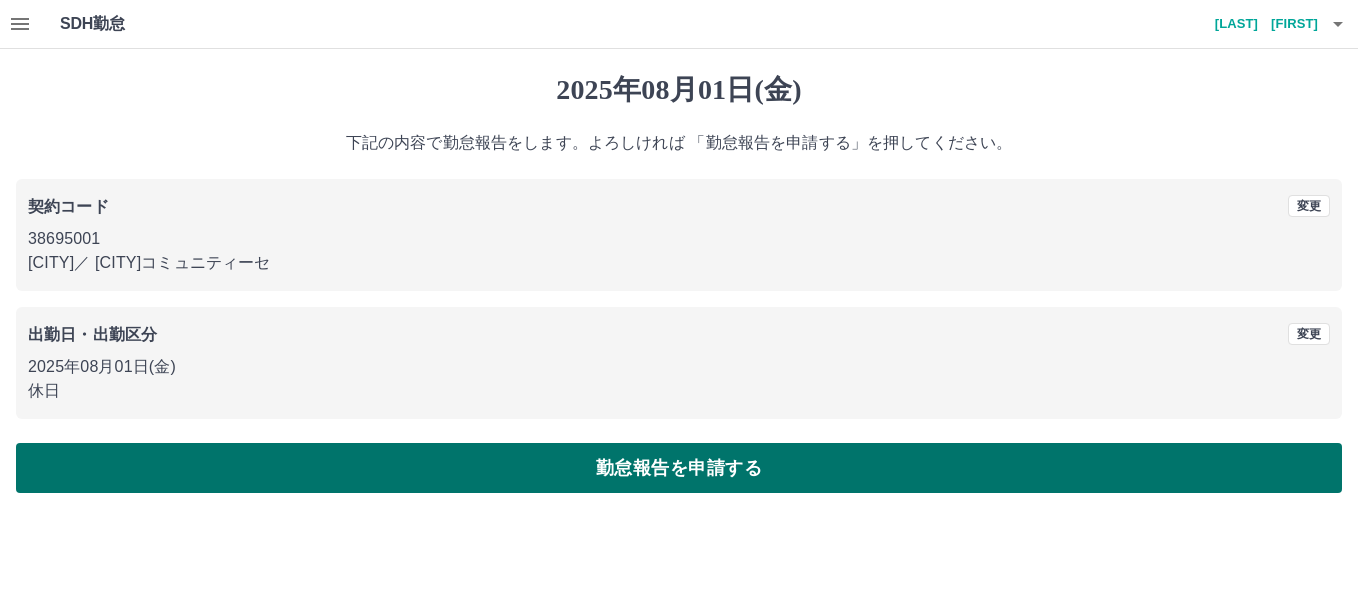 click on "勤怠報告を申請する" at bounding box center [679, 468] 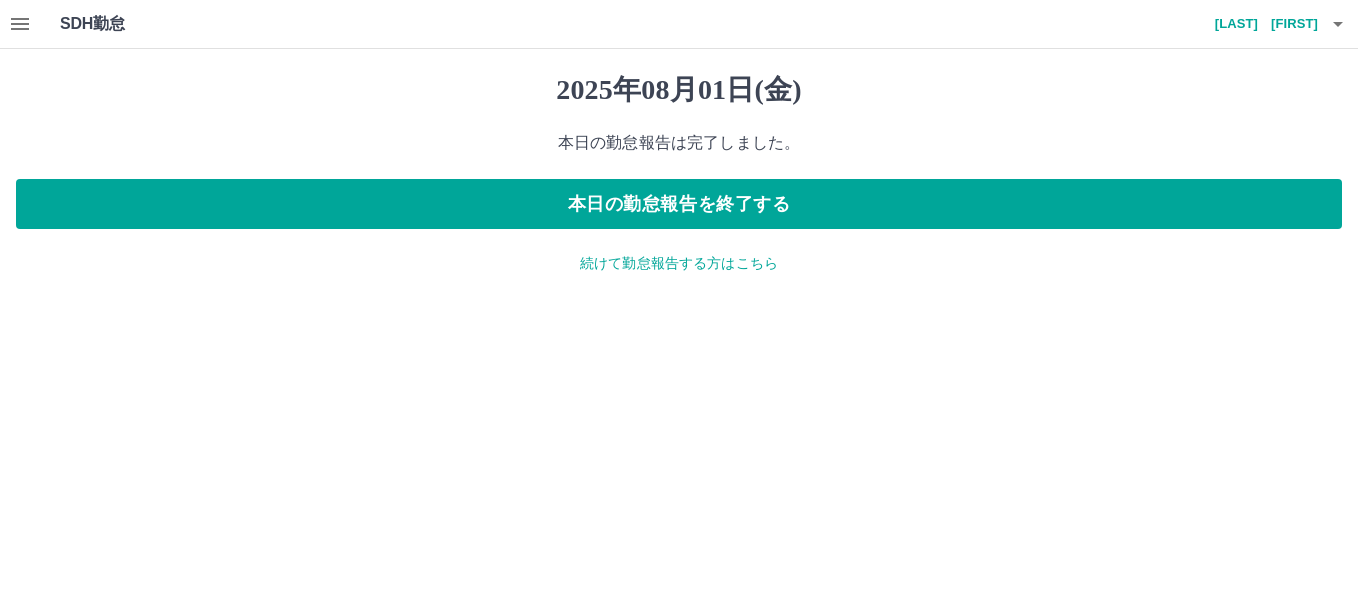 click on "続けて勤怠報告する方はこちら" at bounding box center (679, 263) 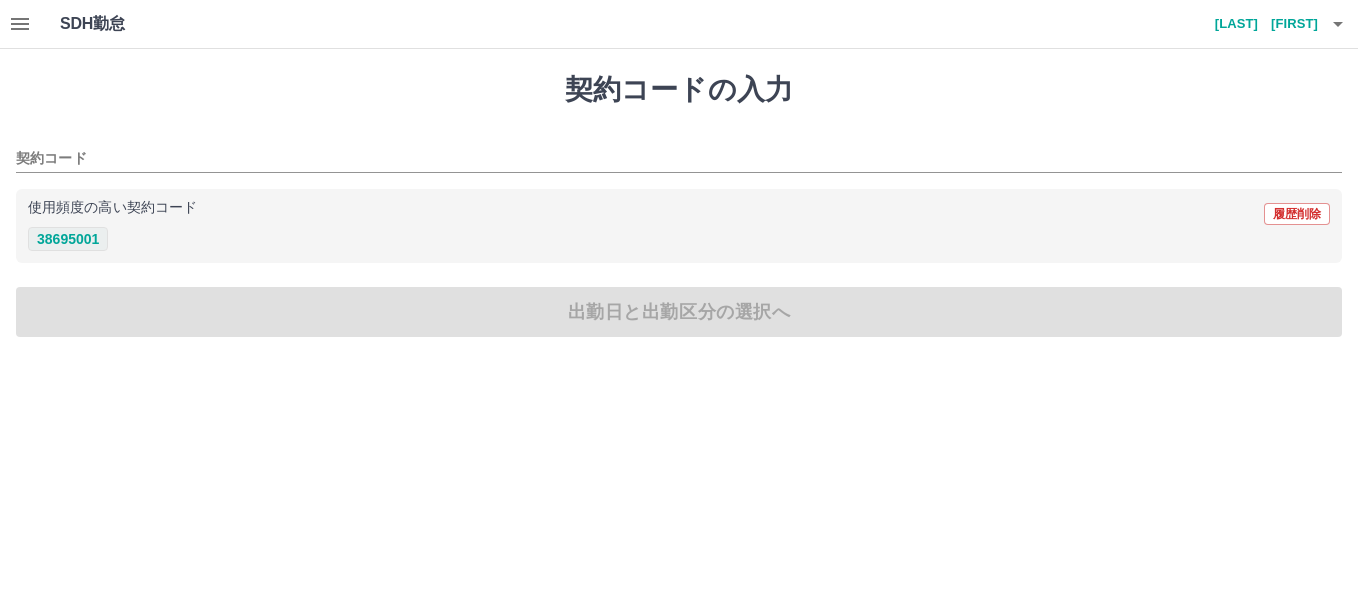 click on "38695001" at bounding box center (68, 239) 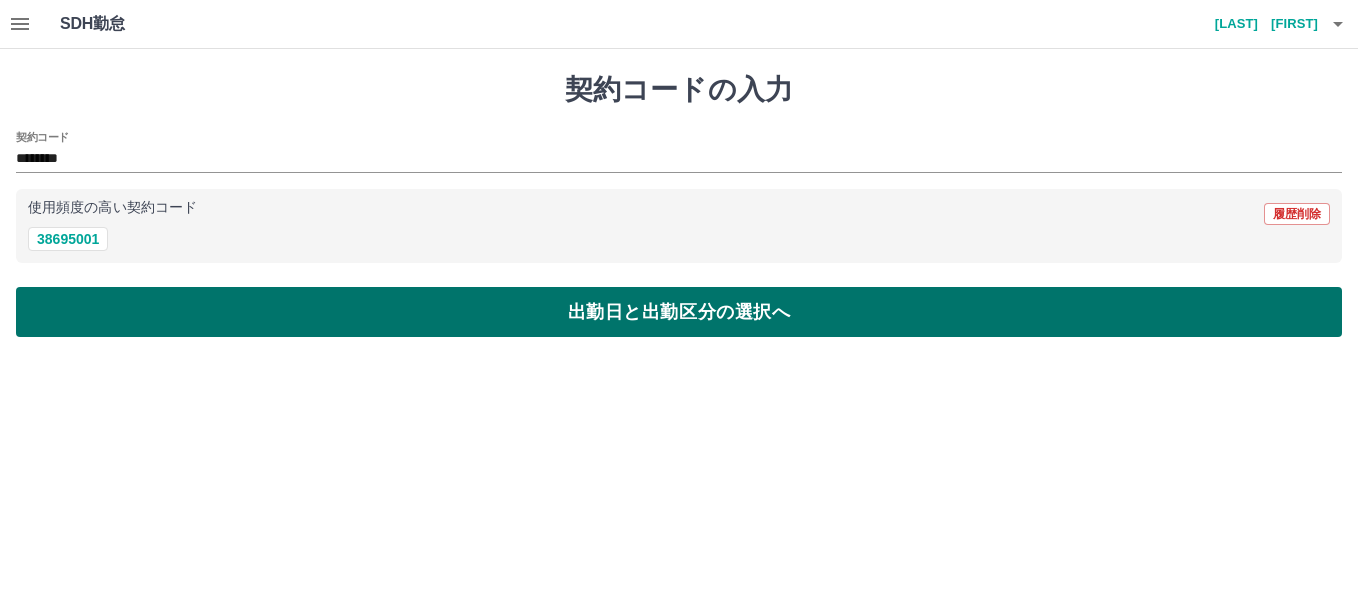 click on "出勤日と出勤区分の選択へ" at bounding box center (679, 312) 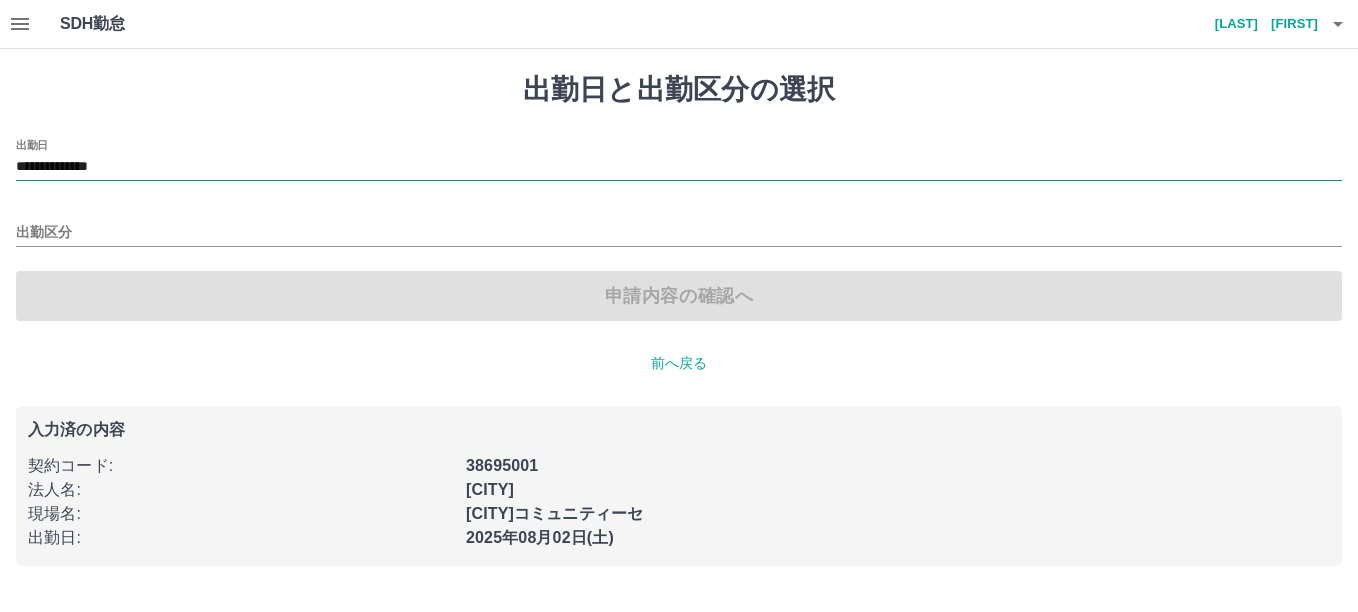 click on "**********" at bounding box center (679, 167) 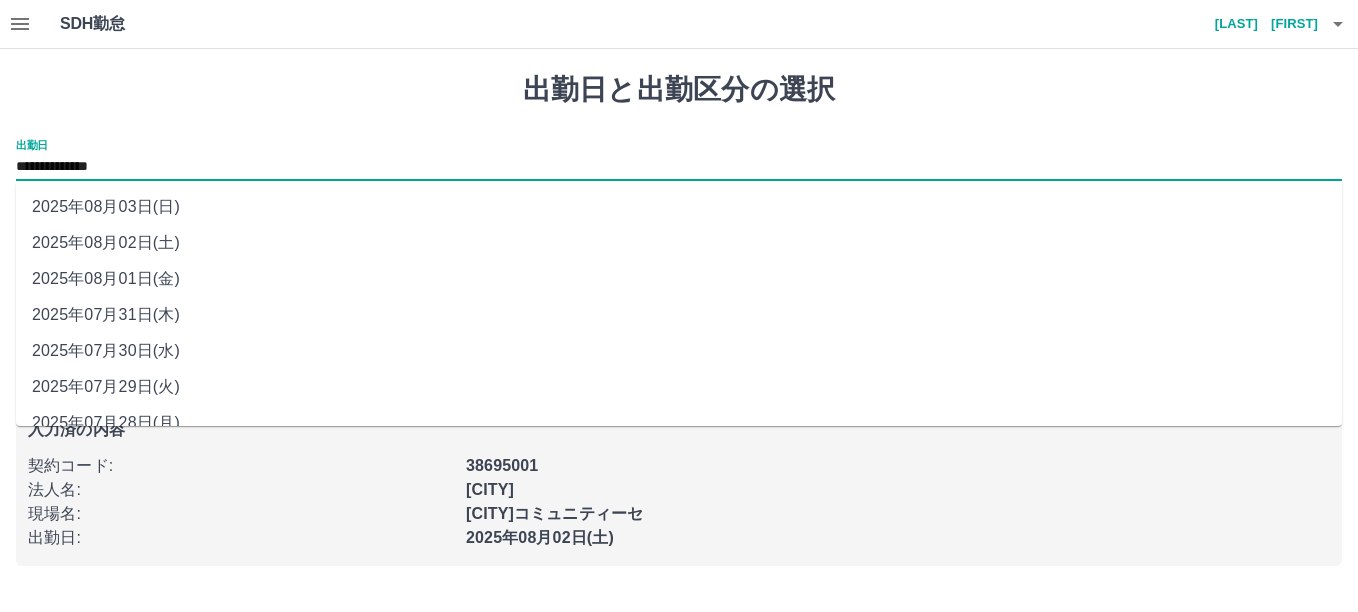 drag, startPoint x: 107, startPoint y: 177, endPoint x: 133, endPoint y: 248, distance: 75.61085 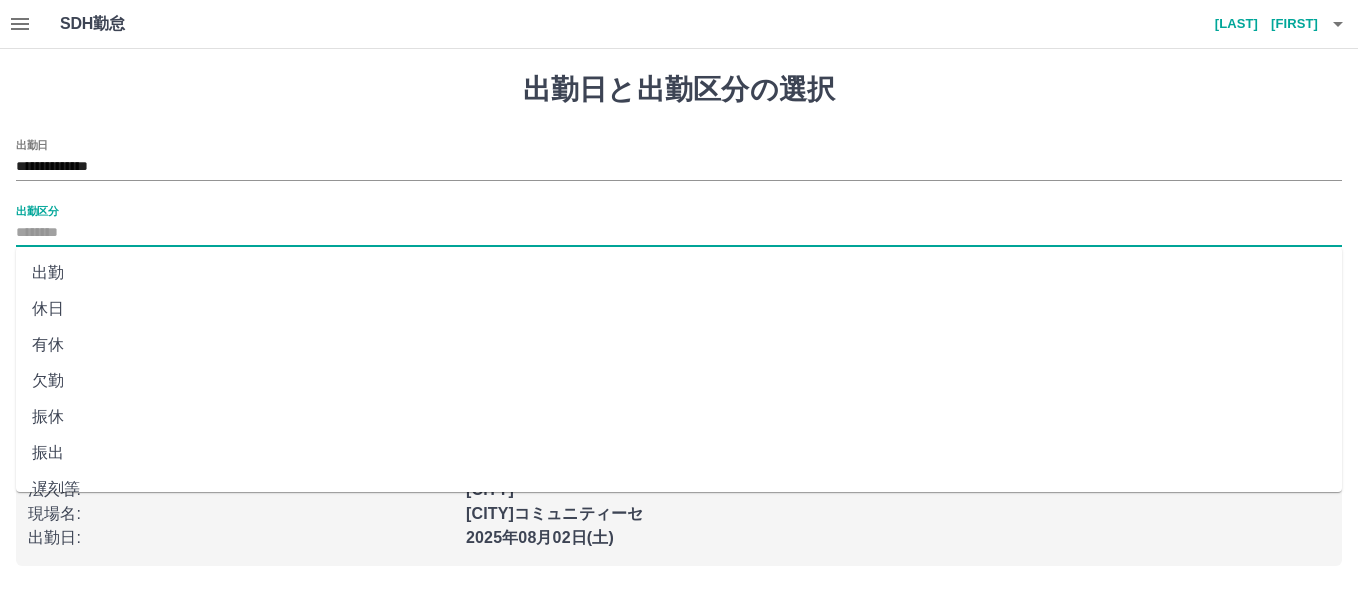 click on "出勤区分" at bounding box center [679, 233] 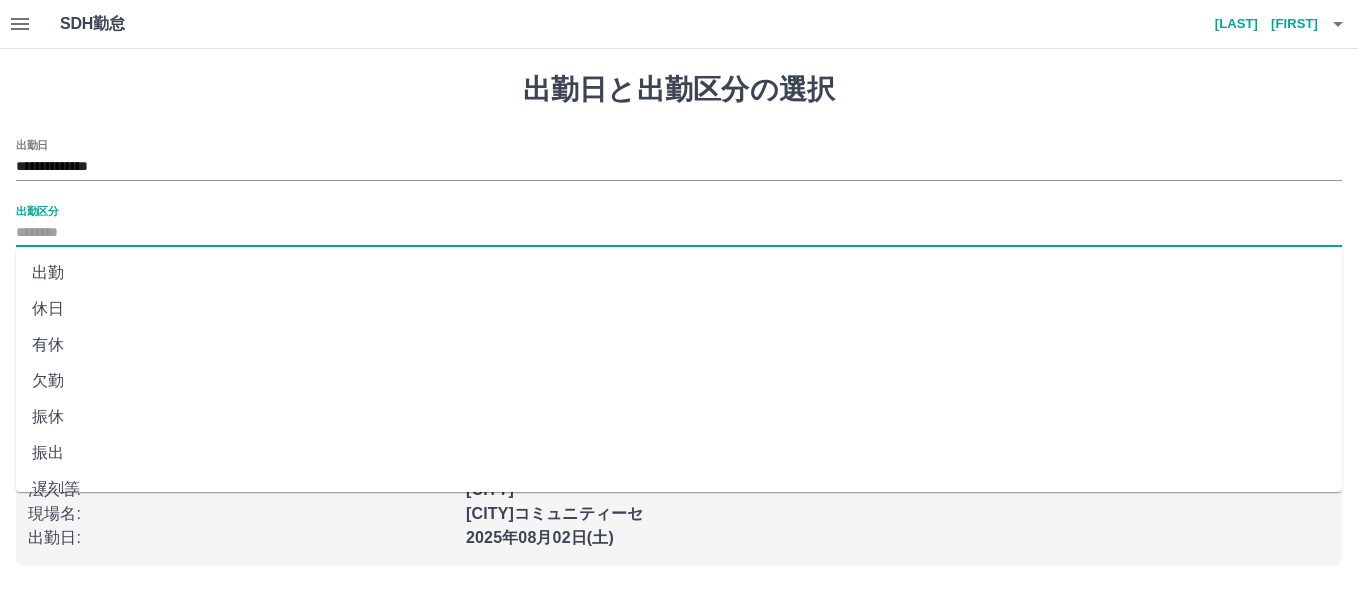 click on "出勤" at bounding box center [679, 273] 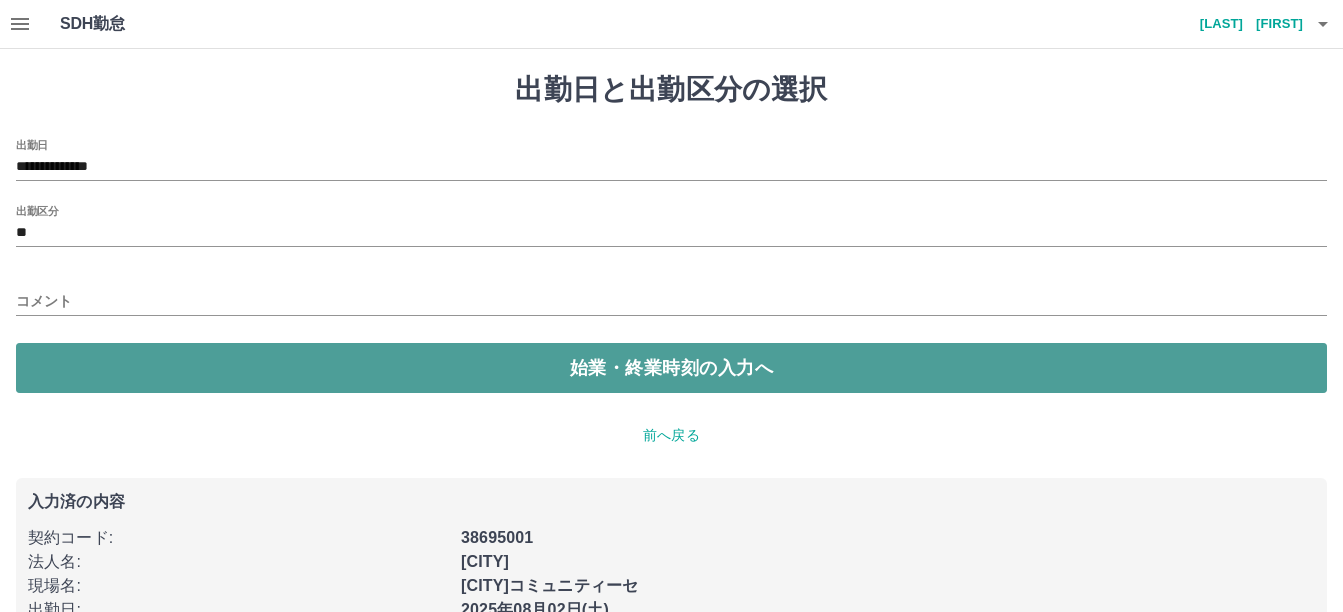 click on "始業・終業時刻の入力へ" at bounding box center (671, 368) 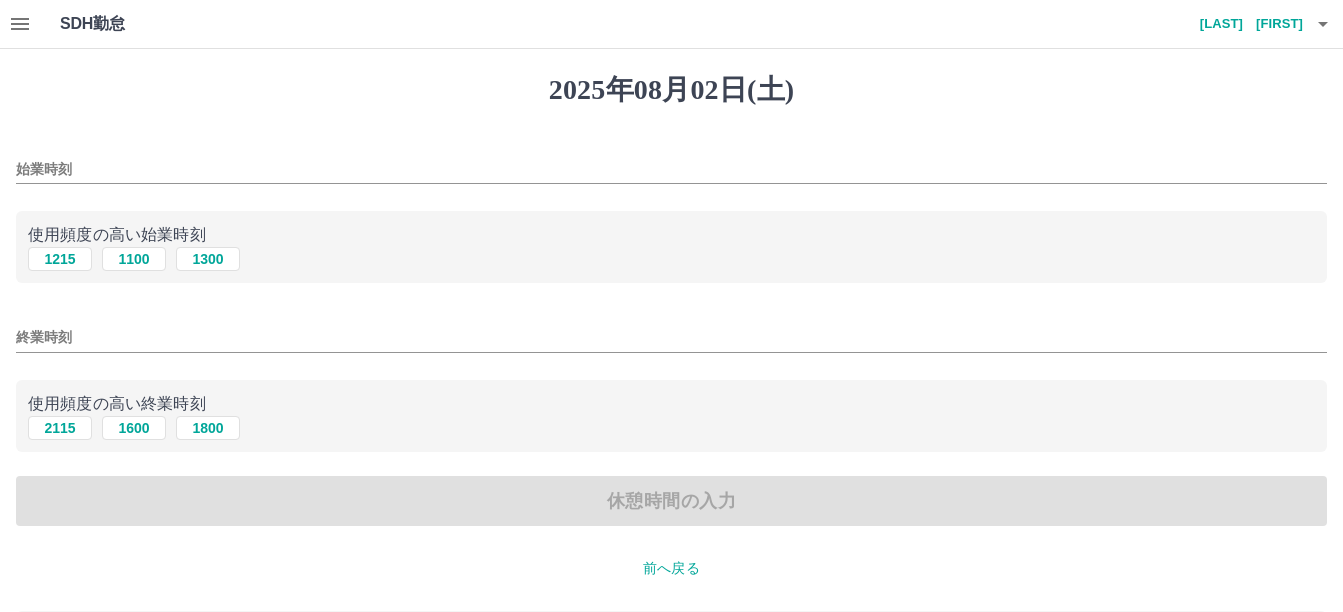 click on "始業時刻" at bounding box center [671, 169] 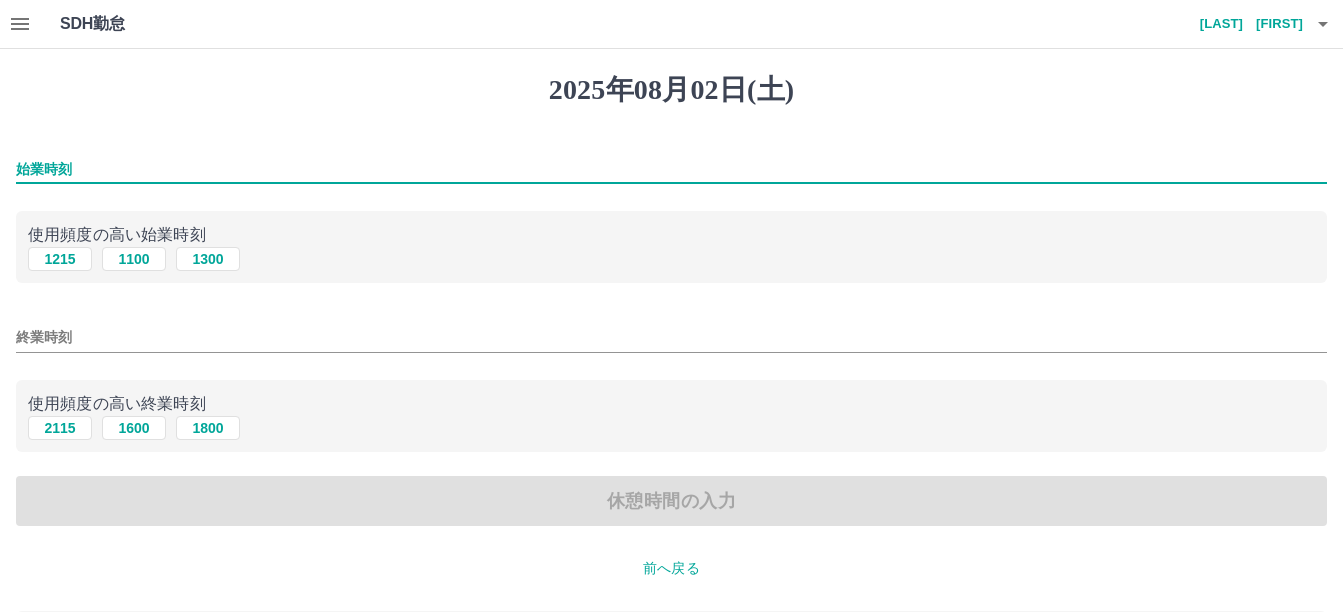 type on "****" 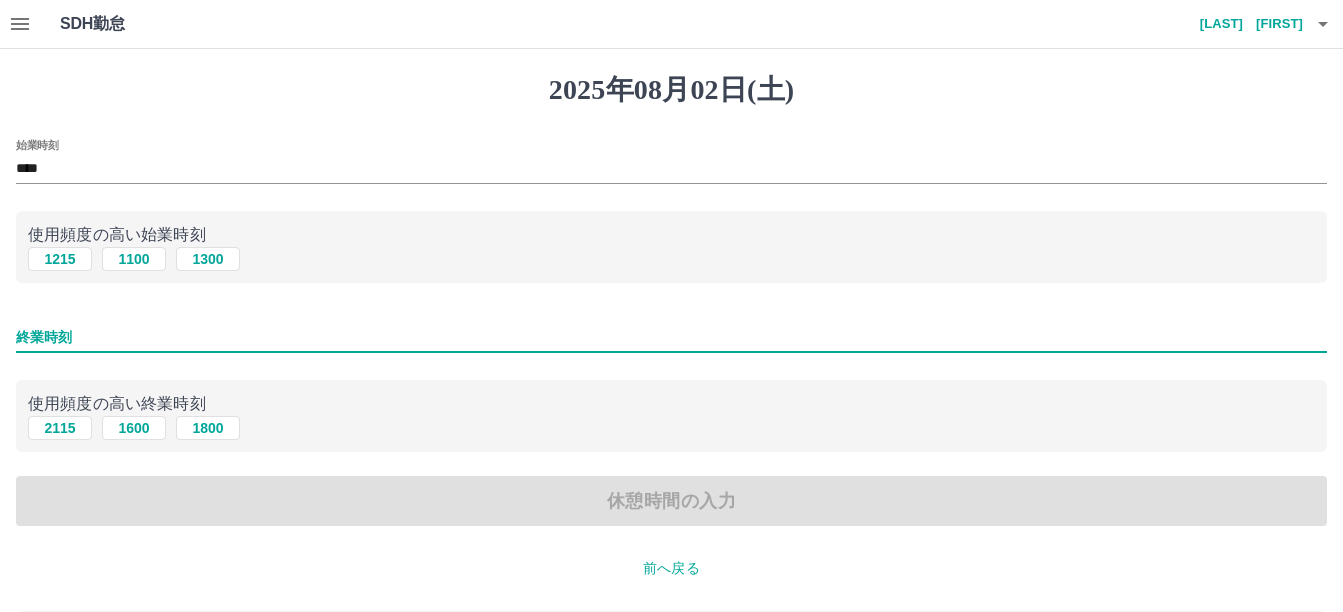 click on "終業時刻" at bounding box center (671, 337) 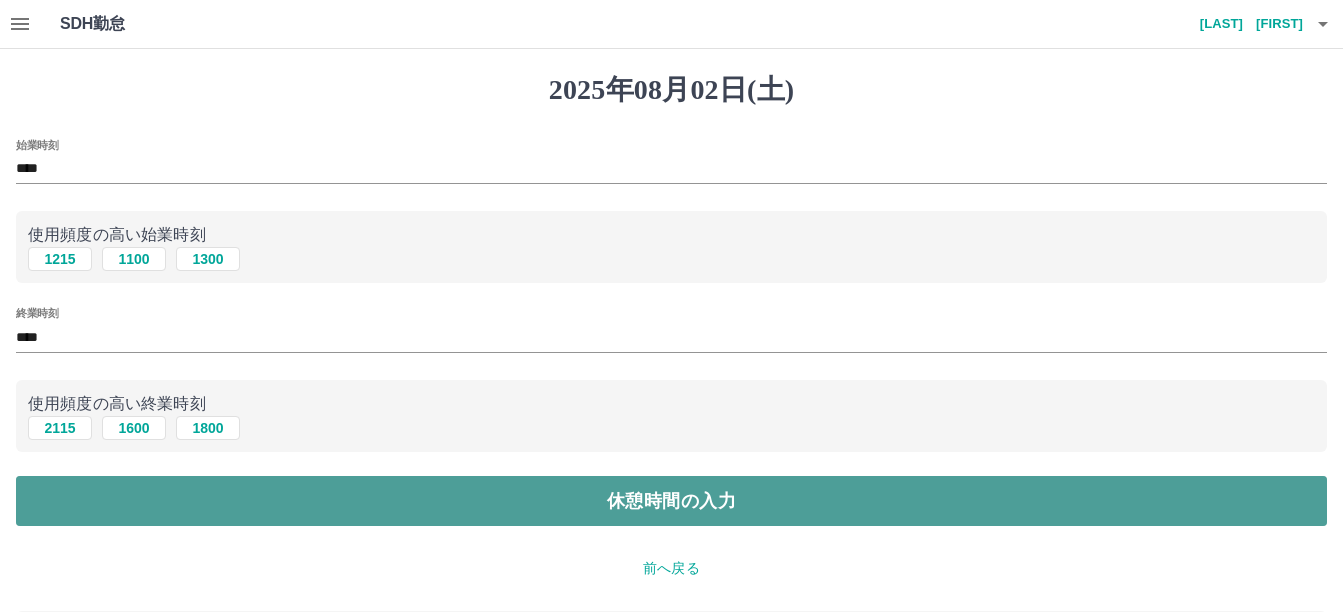 click on "休憩時間の入力" at bounding box center [671, 501] 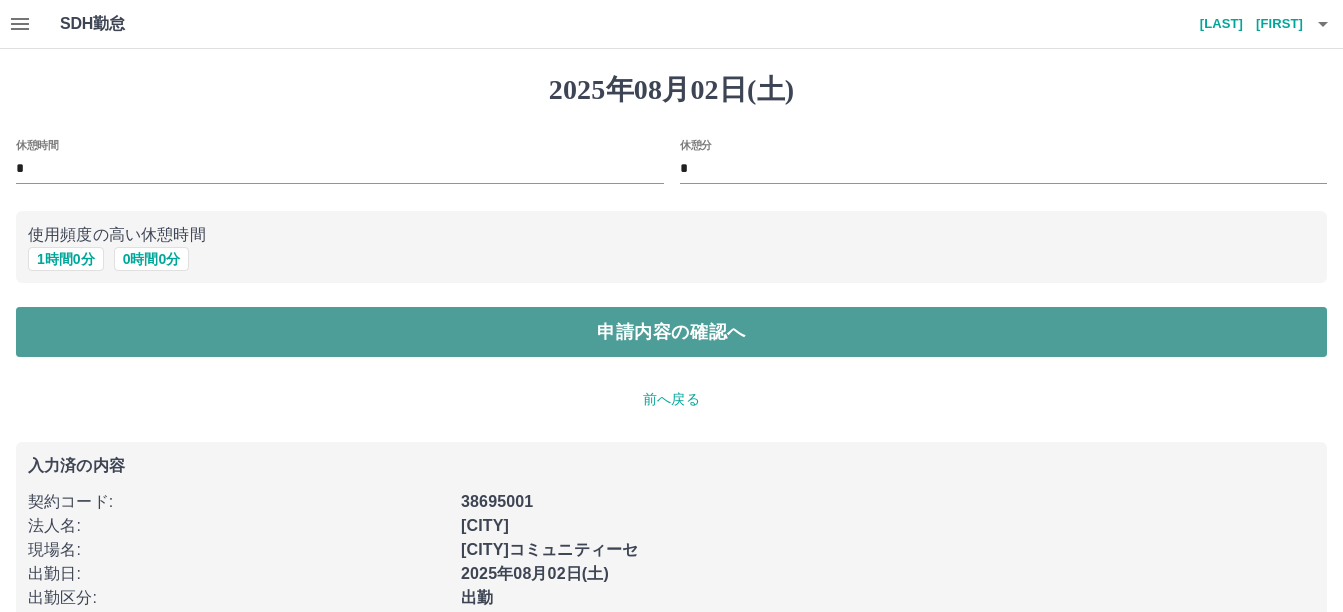 click on "申請内容の確認へ" at bounding box center (671, 332) 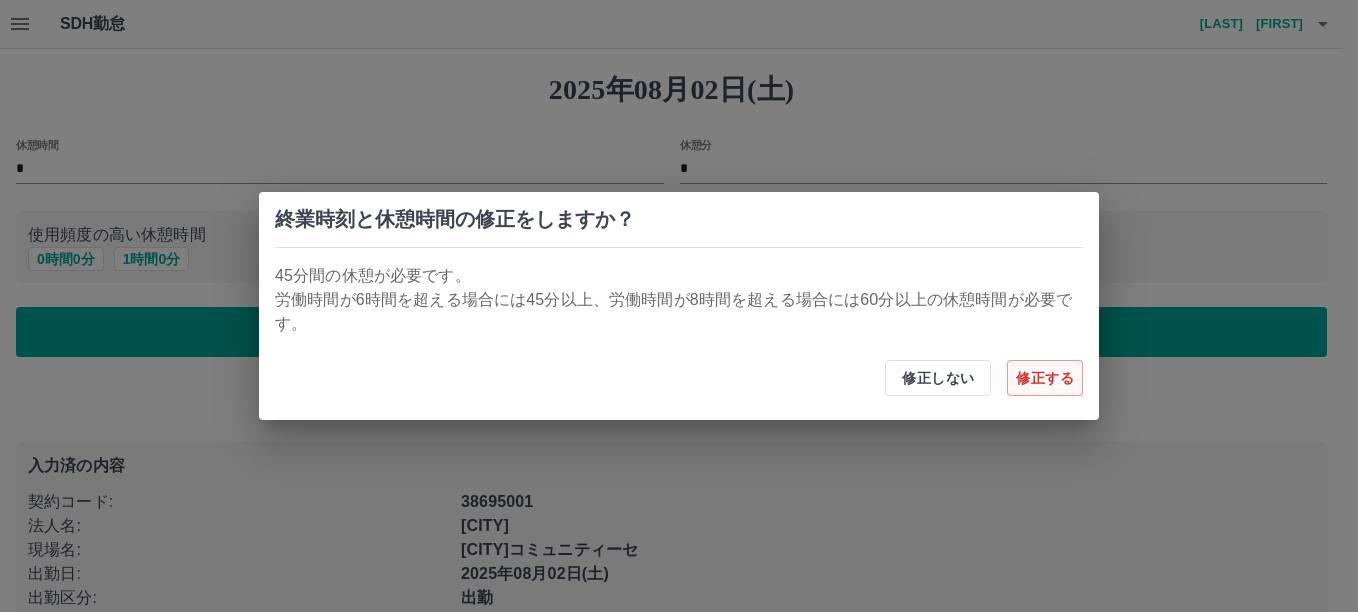 click on "修正する" at bounding box center [1045, 378] 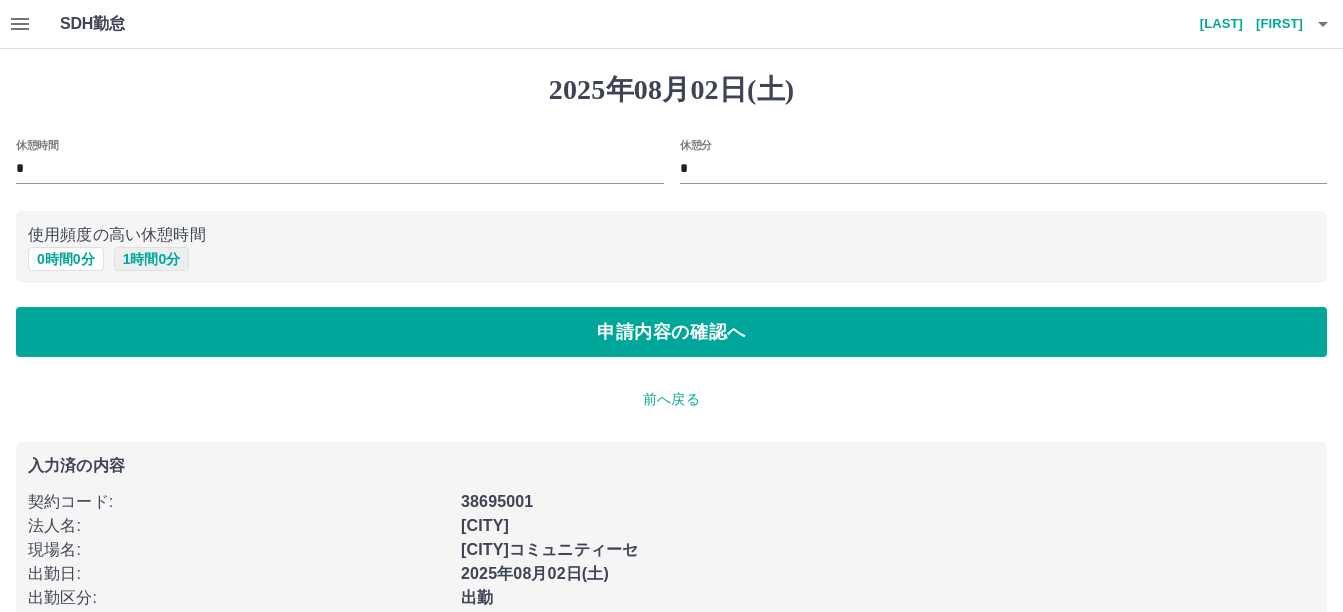 click on "1 時間 0 分" at bounding box center [152, 259] 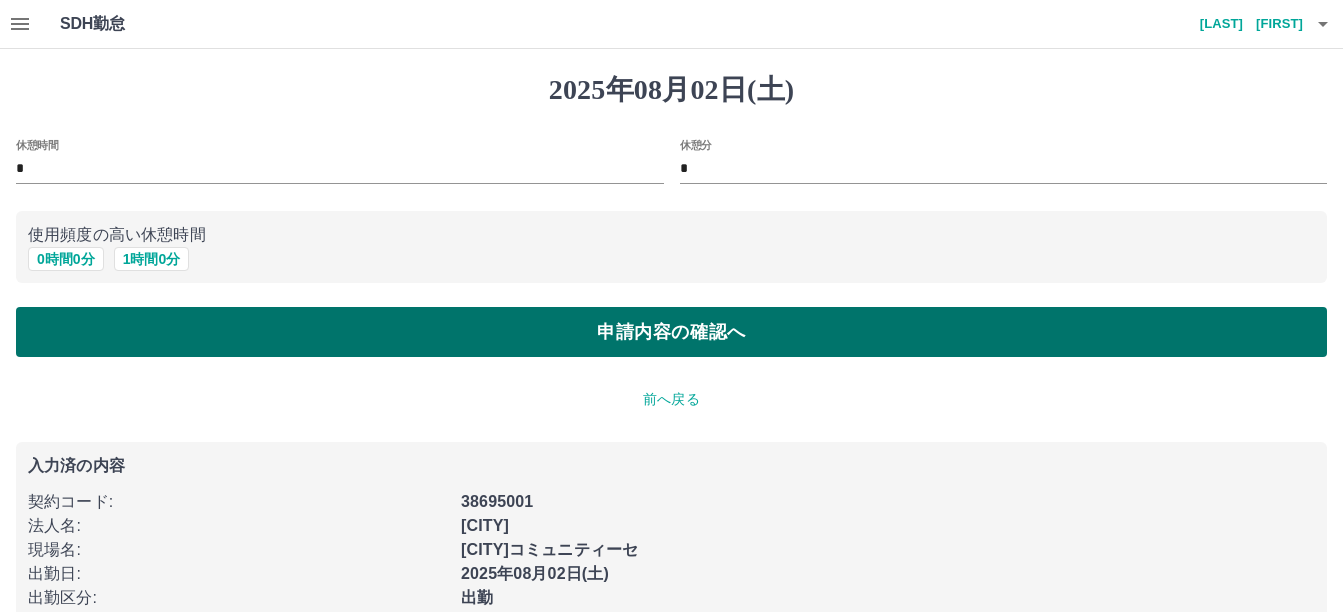 click on "申請内容の確認へ" at bounding box center (671, 332) 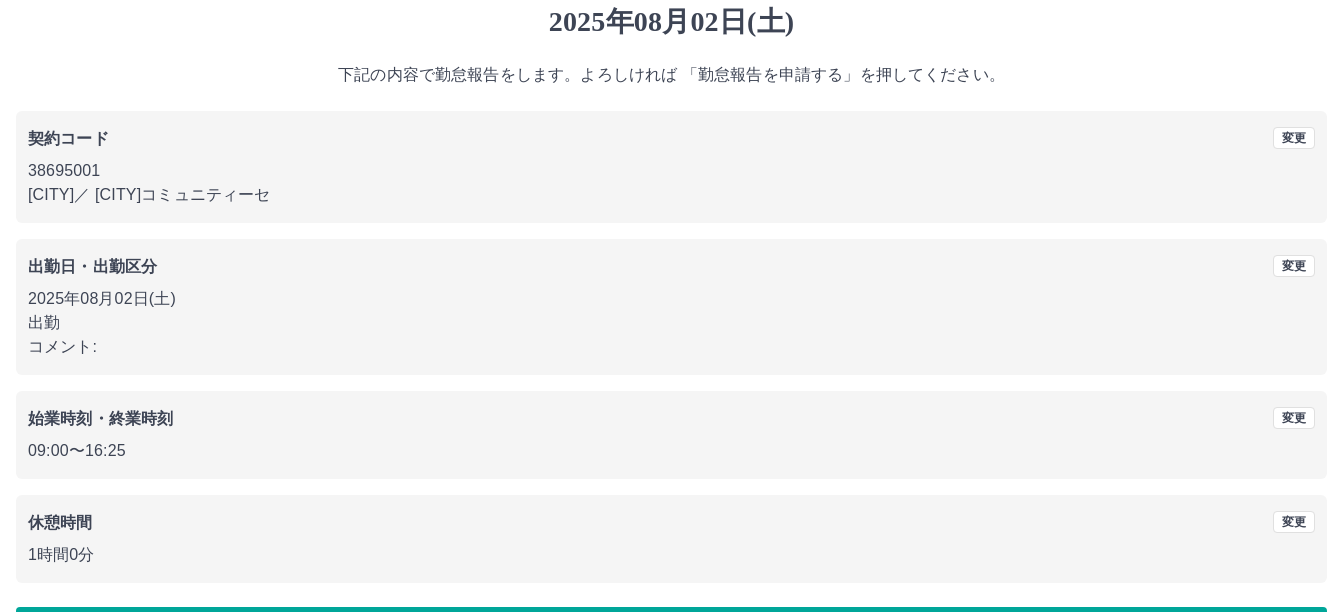 scroll, scrollTop: 137, scrollLeft: 0, axis: vertical 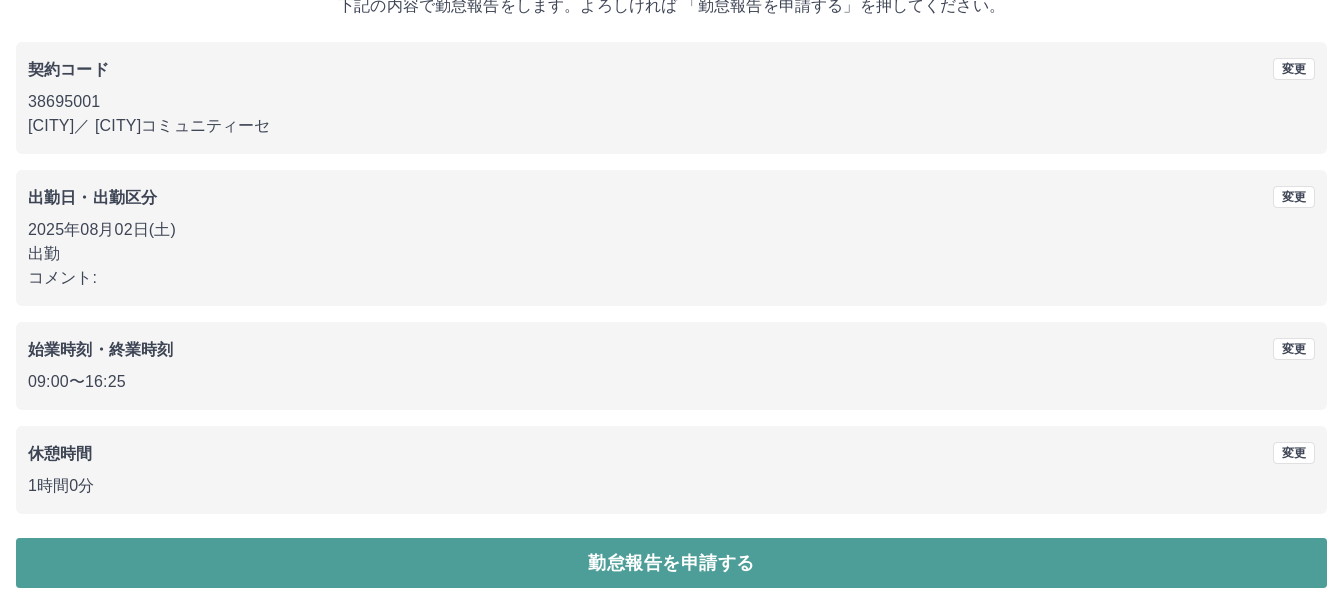click on "勤怠報告を申請する" at bounding box center [671, 563] 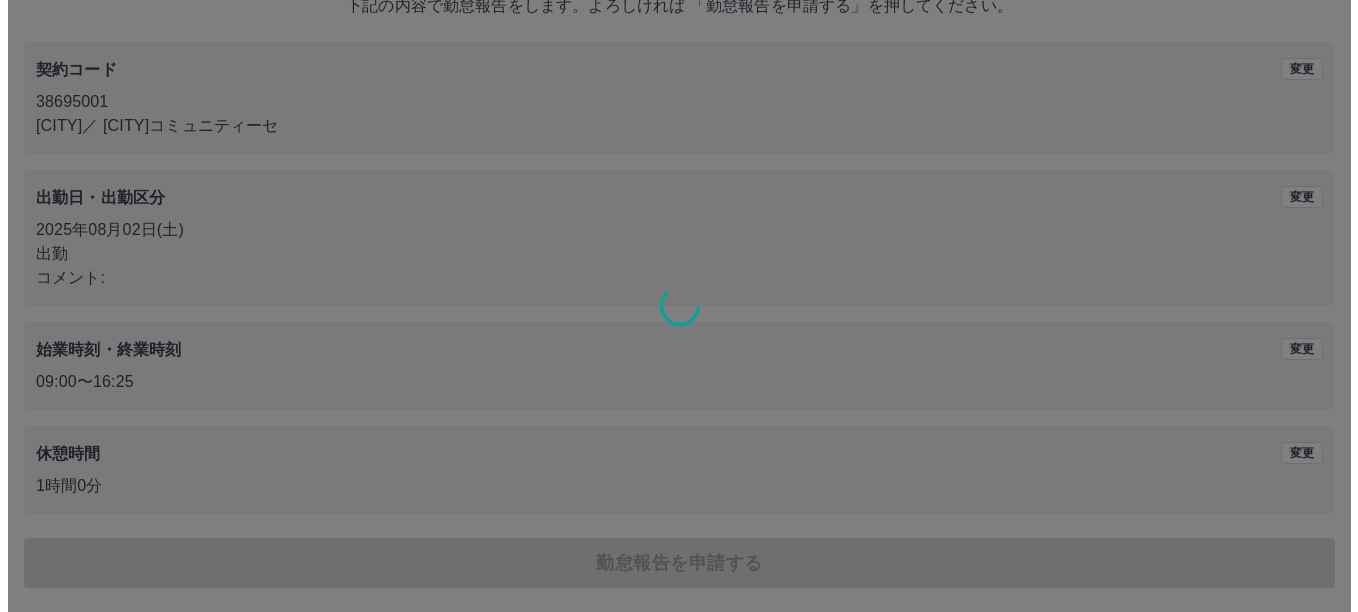 scroll, scrollTop: 0, scrollLeft: 0, axis: both 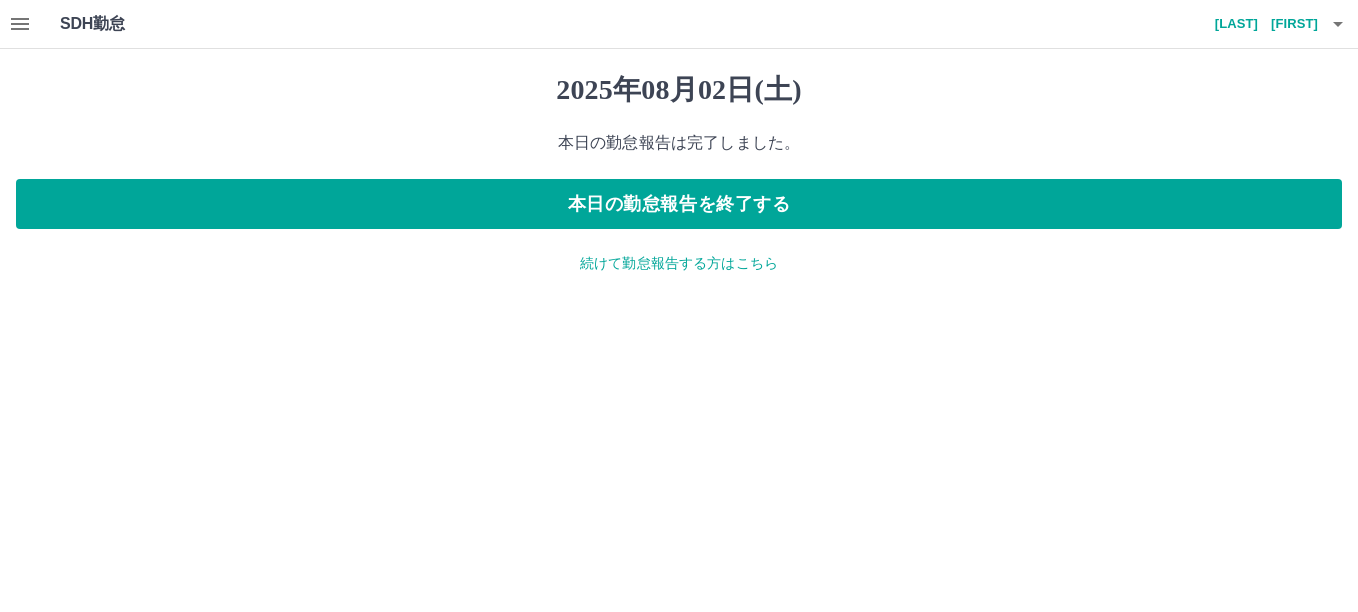 click 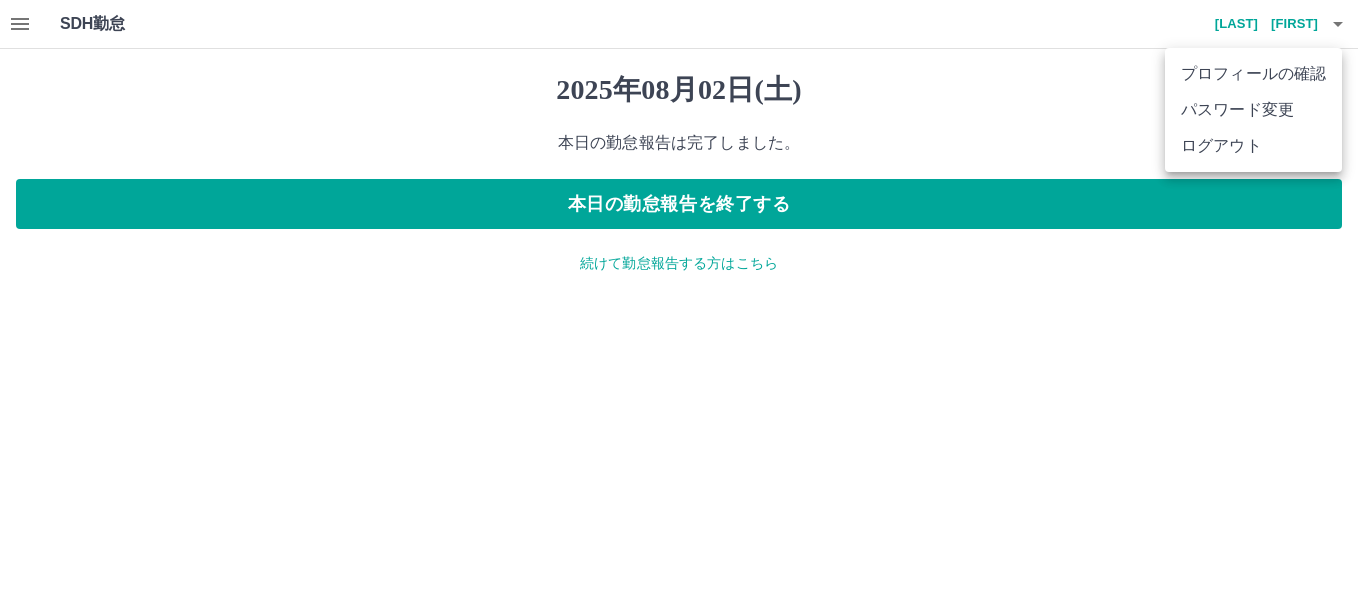 click on "ログアウト" at bounding box center [1253, 146] 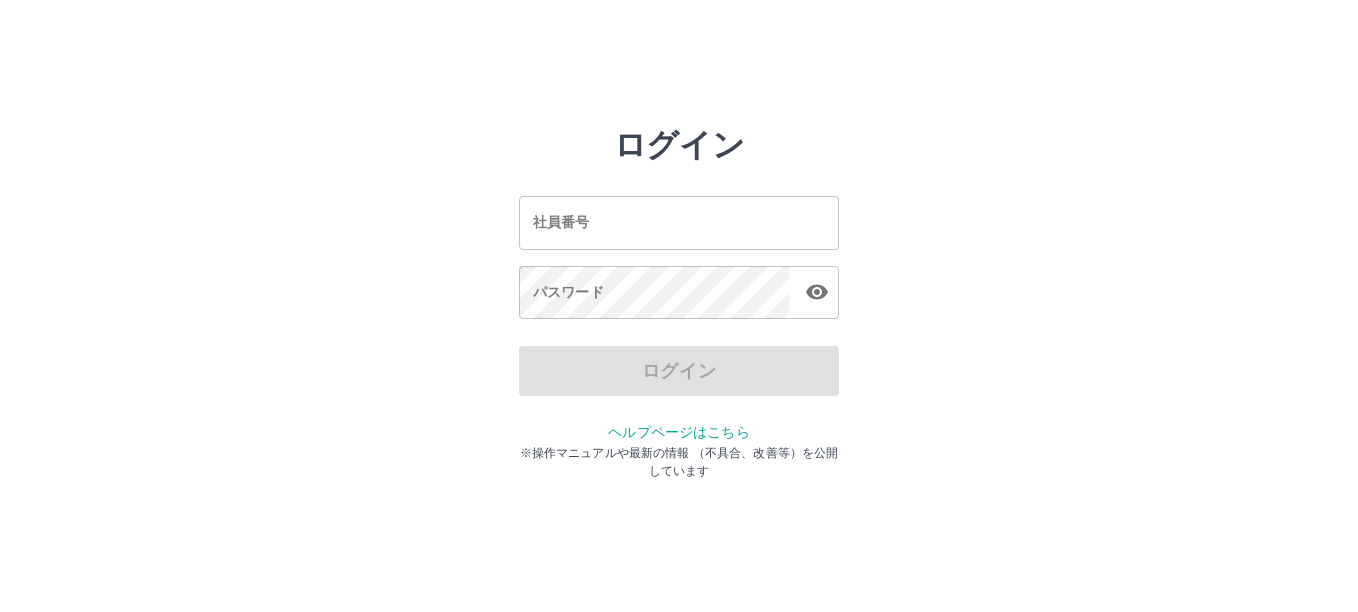 scroll, scrollTop: 0, scrollLeft: 0, axis: both 